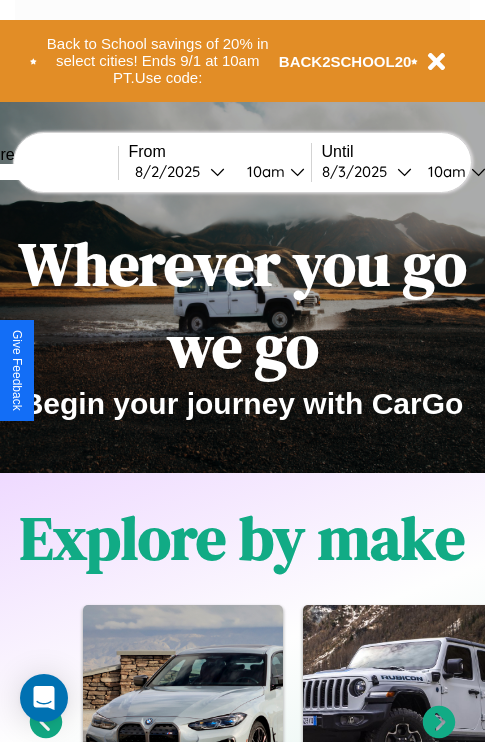scroll, scrollTop: 308, scrollLeft: 0, axis: vertical 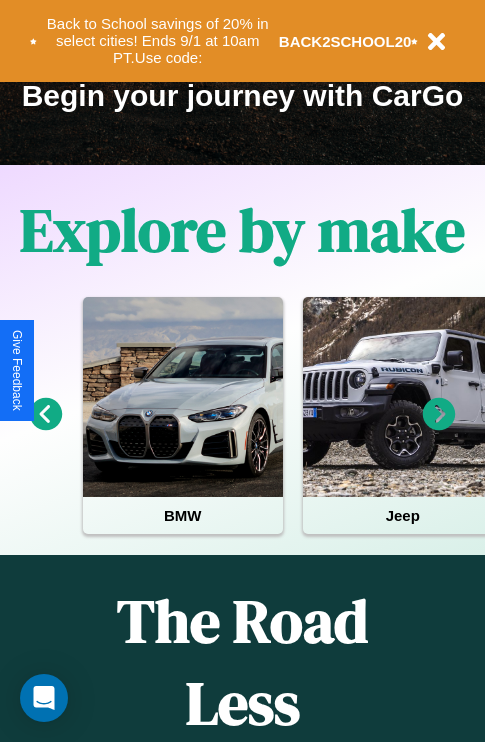 click 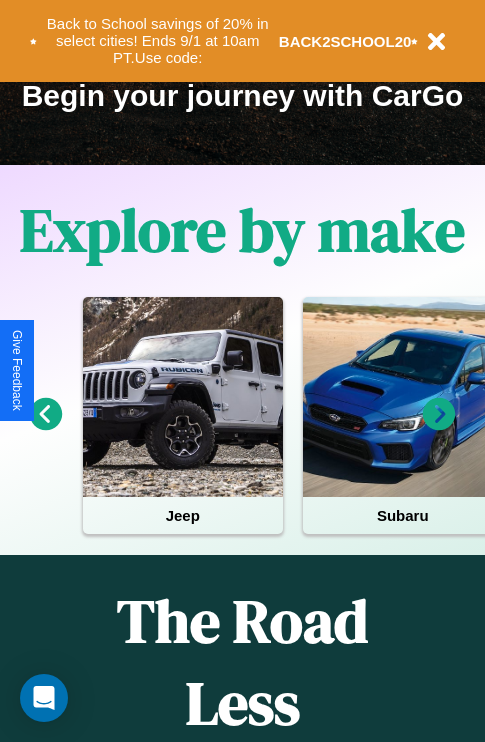 click 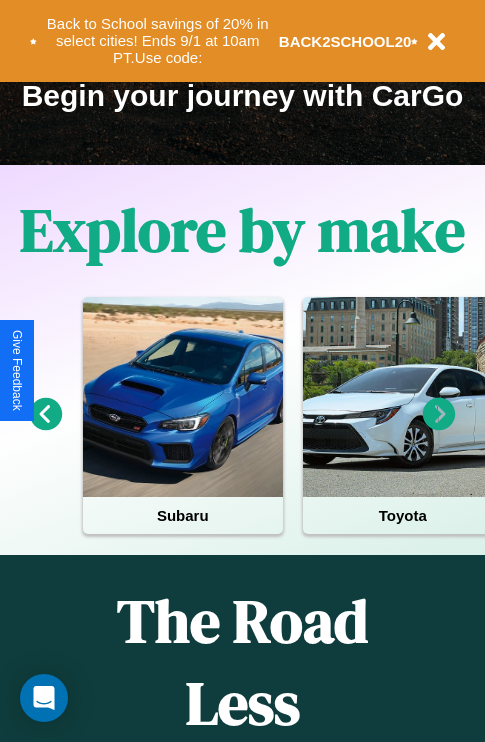 click 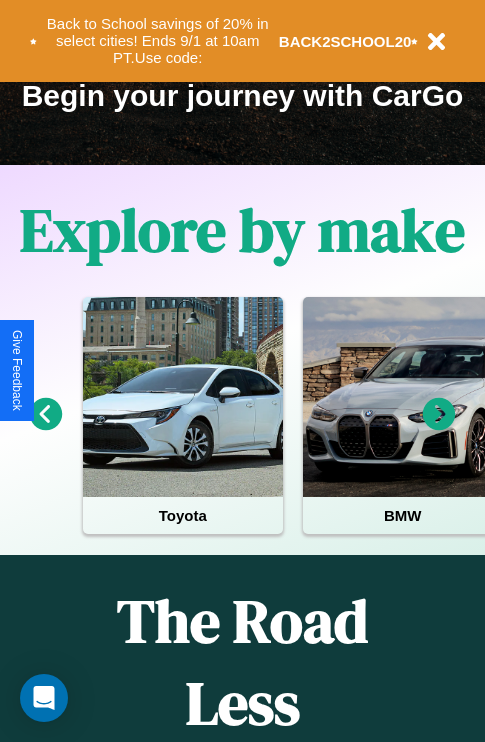 click 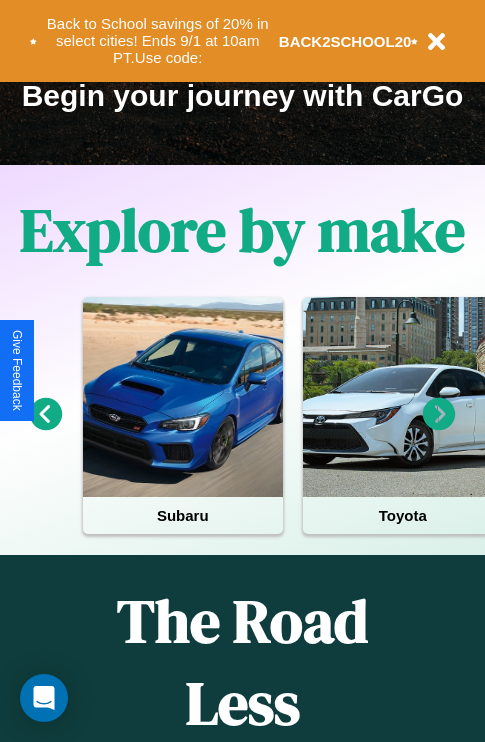 click 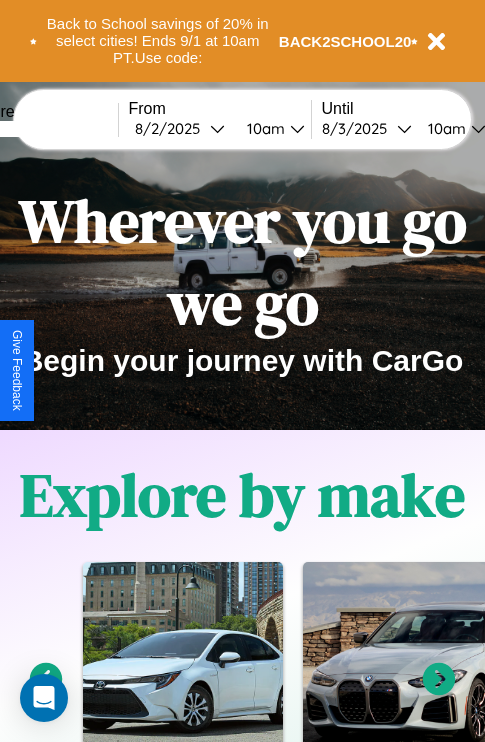 scroll, scrollTop: 0, scrollLeft: 0, axis: both 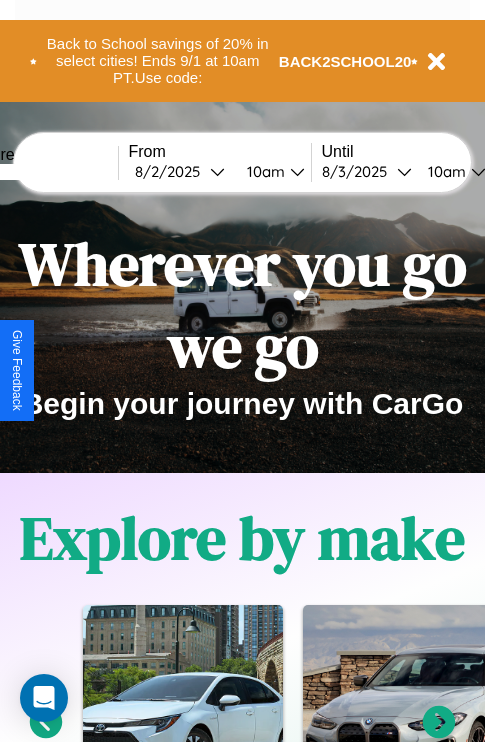 click at bounding box center [43, 172] 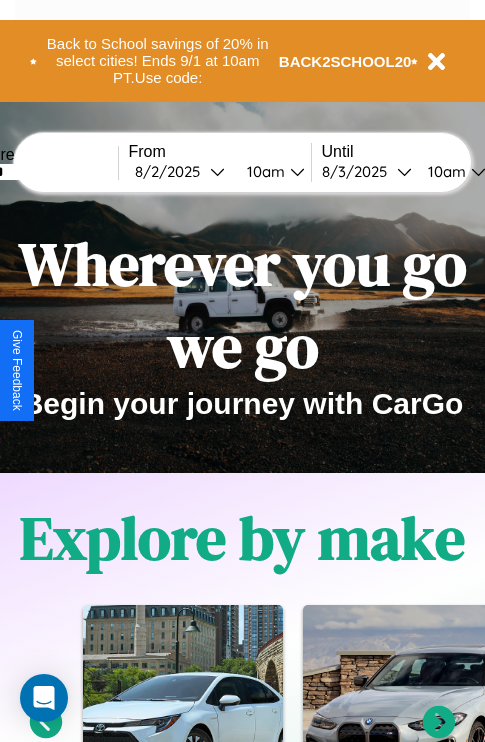 type on "******" 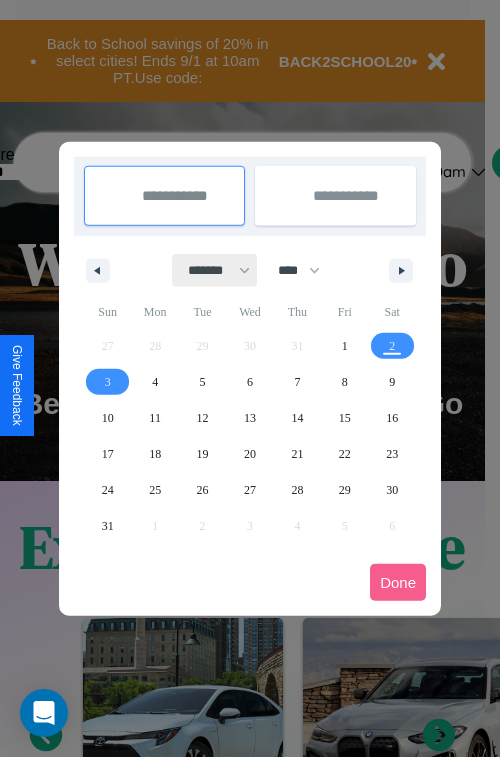 click on "******* ******** ***** ***** *** **** **** ****** ********* ******* ******** ********" at bounding box center (215, 270) 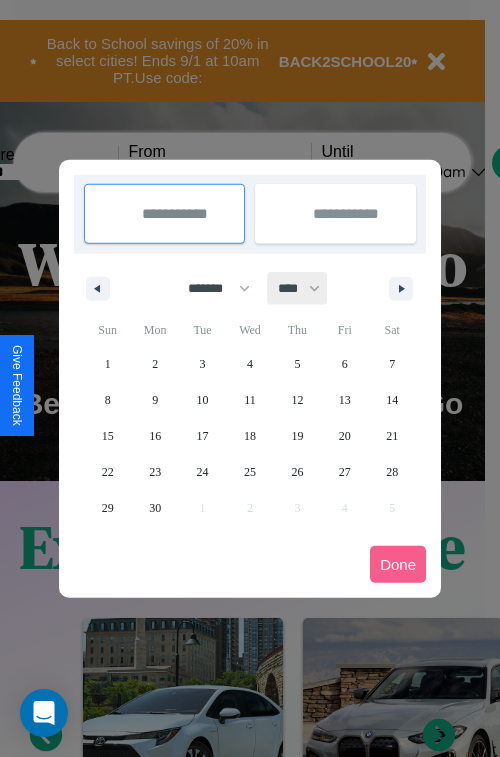 click on "**** **** **** **** **** **** **** **** **** **** **** **** **** **** **** **** **** **** **** **** **** **** **** **** **** **** **** **** **** **** **** **** **** **** **** **** **** **** **** **** **** **** **** **** **** **** **** **** **** **** **** **** **** **** **** **** **** **** **** **** **** **** **** **** **** **** **** **** **** **** **** **** **** **** **** **** **** **** **** **** **** **** **** **** **** **** **** **** **** **** **** **** **** **** **** **** **** **** **** **** **** **** **** **** **** **** **** **** **** **** **** **** **** **** **** **** **** **** **** **** ****" at bounding box center [298, 288] 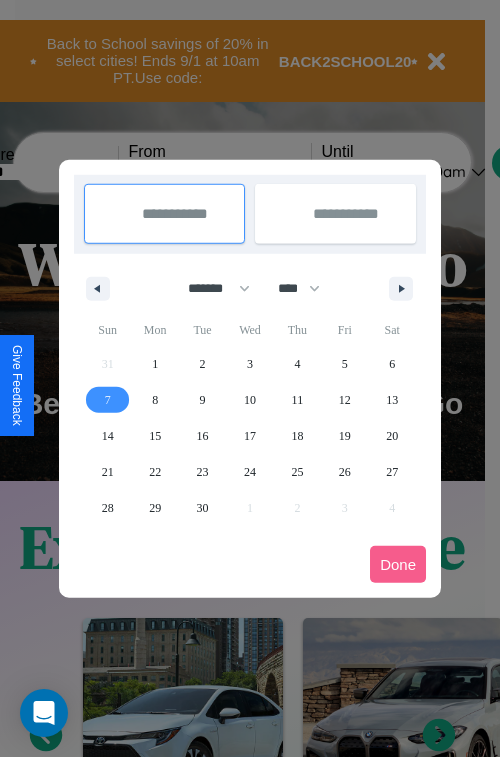 click on "7" at bounding box center (108, 400) 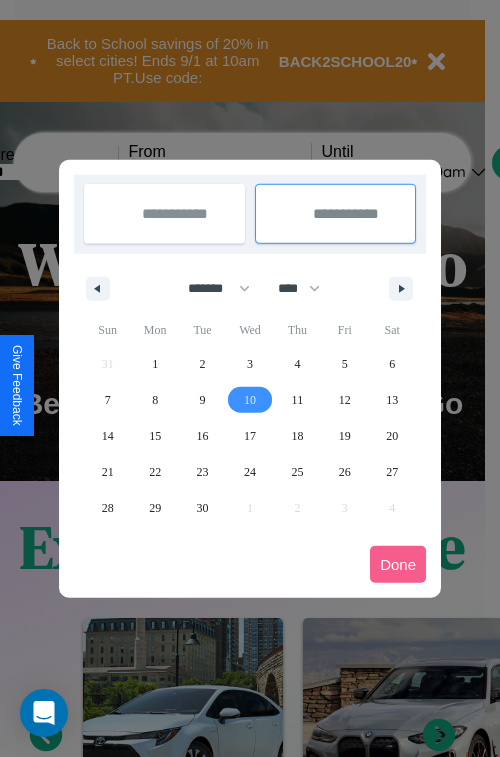 click on "10" at bounding box center (250, 400) 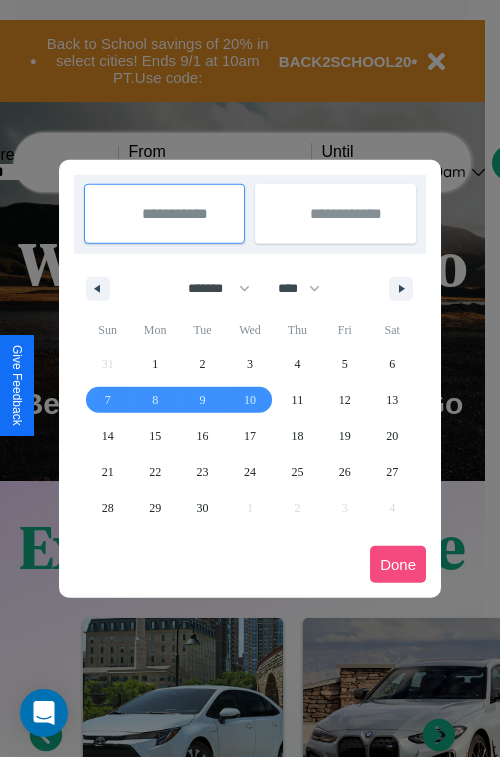 click on "Done" at bounding box center [398, 564] 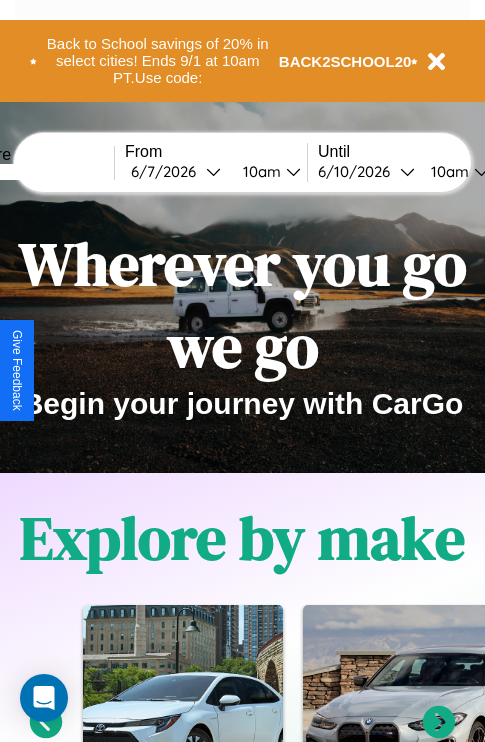 scroll, scrollTop: 0, scrollLeft: 71, axis: horizontal 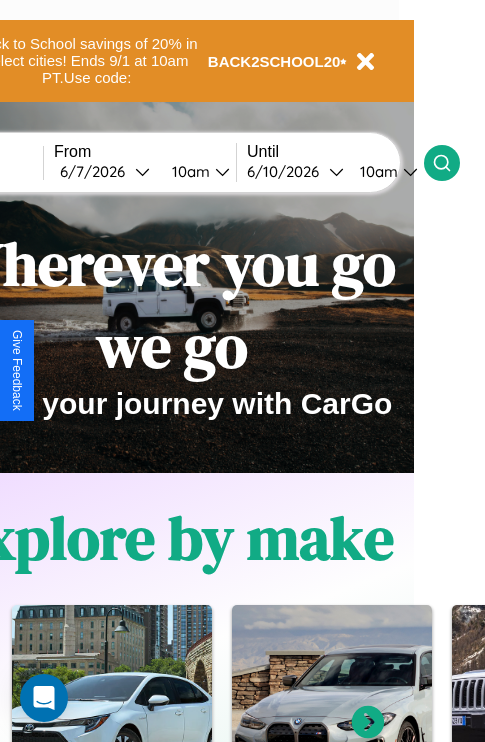 click 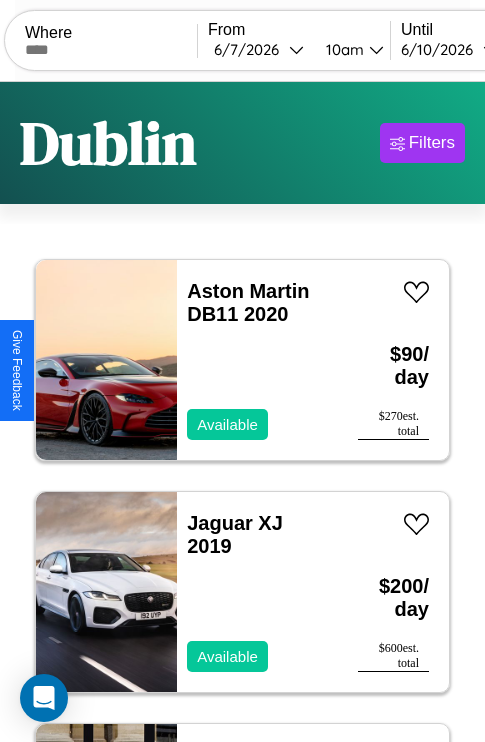 scroll, scrollTop: 66, scrollLeft: 0, axis: vertical 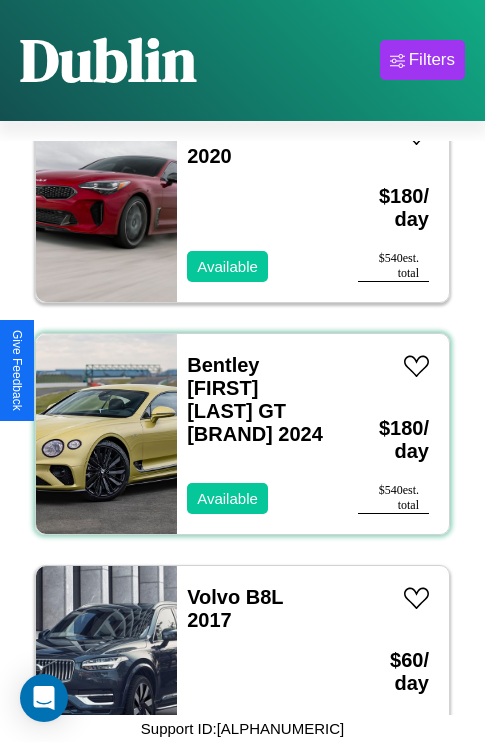 click on "Bentley   A Smith GT Bentley   2024 Available" at bounding box center (257, 434) 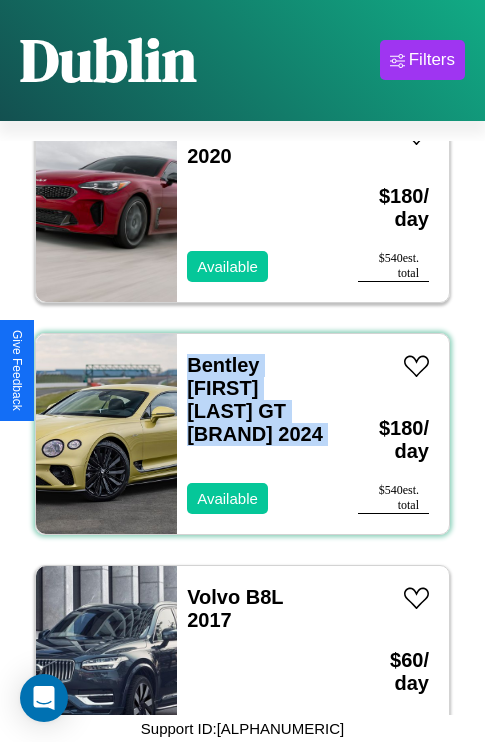 click on "Bentley   A Smith GT Bentley   2024 Available" at bounding box center [257, 434] 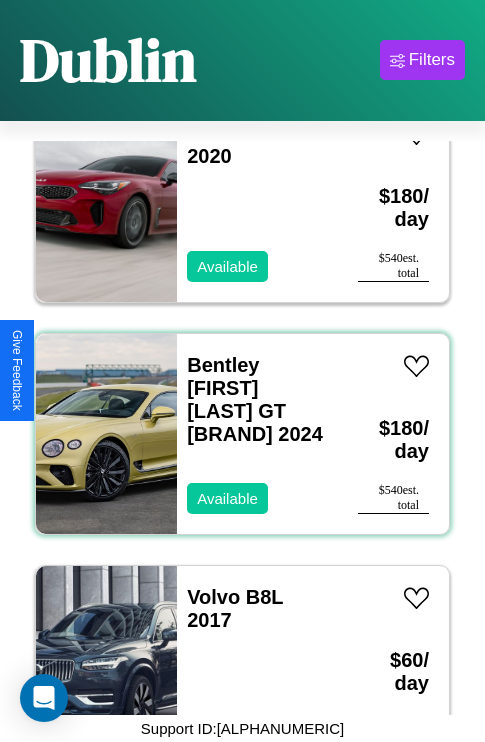 click on "Bentley   A Smith GT Bentley   2024 Available" at bounding box center [257, 434] 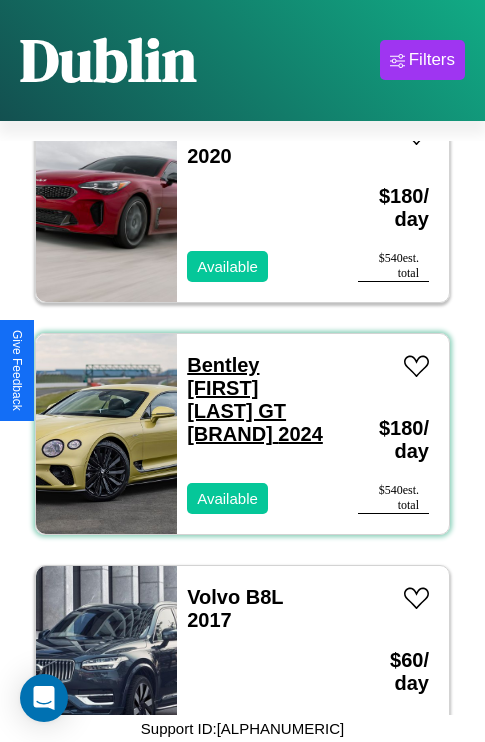 click on "Bentley   A Smith GT Bentley   2024" at bounding box center (255, 399) 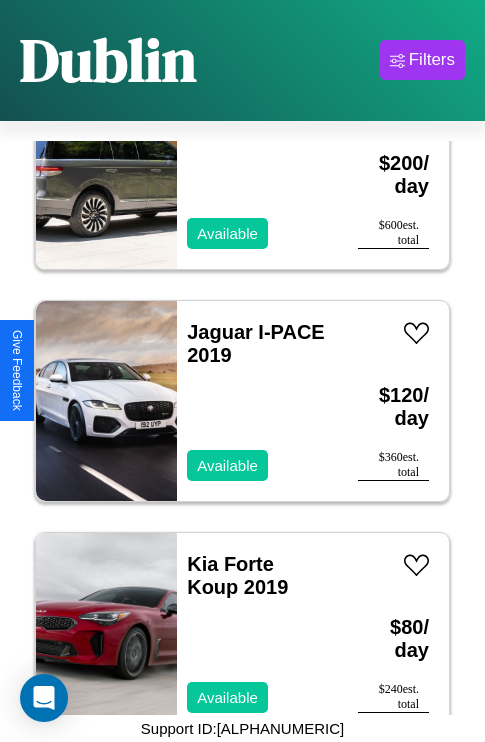 scroll, scrollTop: 6339, scrollLeft: 0, axis: vertical 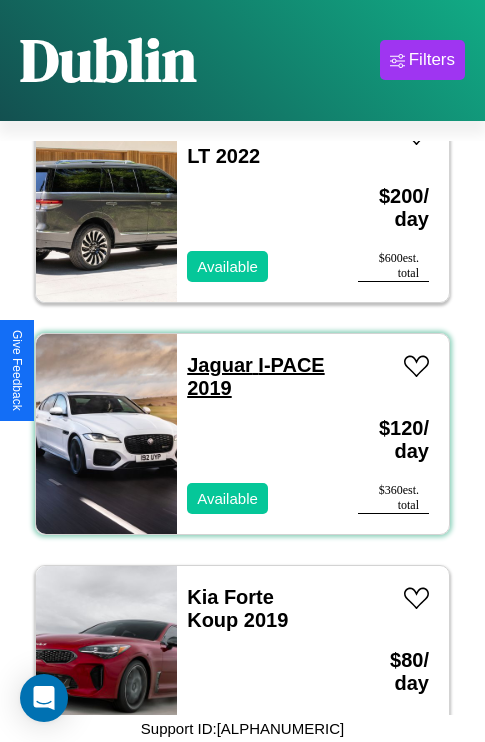 click on "Jaguar   I-PACE   2019" at bounding box center [255, 376] 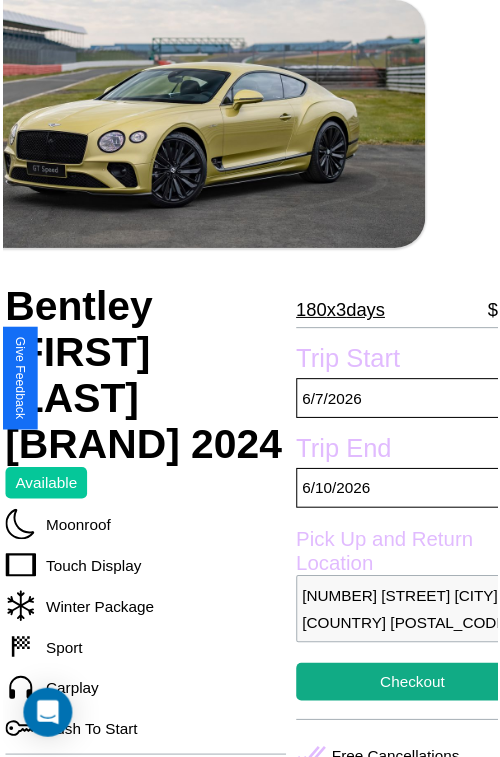 scroll, scrollTop: 100, scrollLeft: 88, axis: both 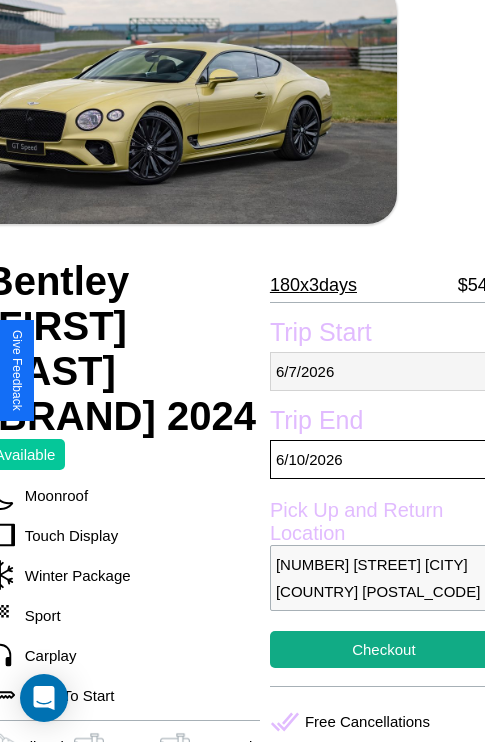 click on "6 / 7 / 2026" at bounding box center [384, 371] 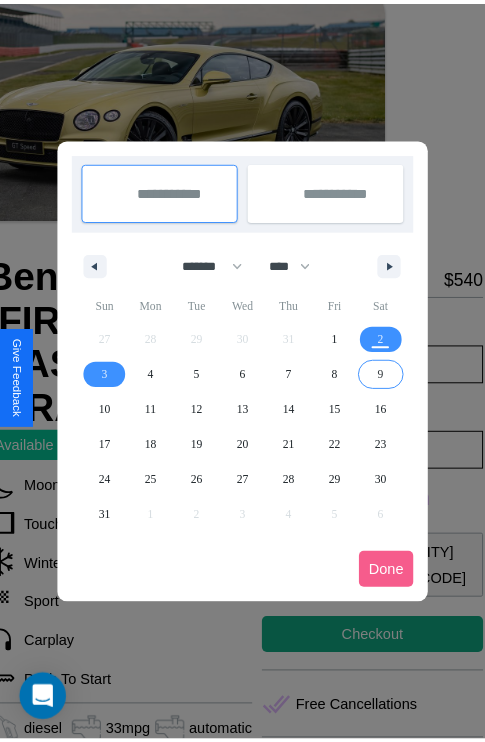 scroll, scrollTop: 0, scrollLeft: 88, axis: horizontal 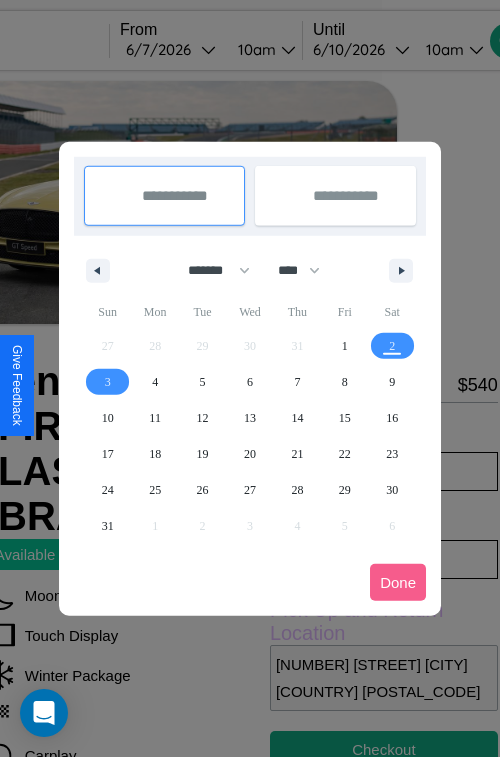 click at bounding box center [250, 378] 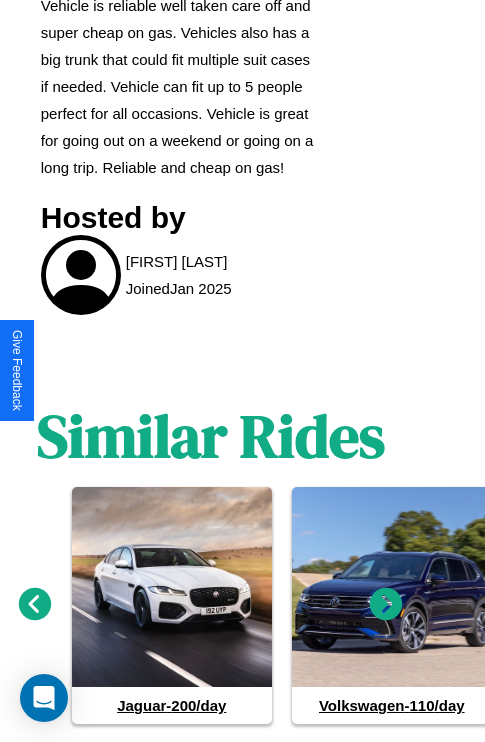 scroll, scrollTop: 1020, scrollLeft: 30, axis: both 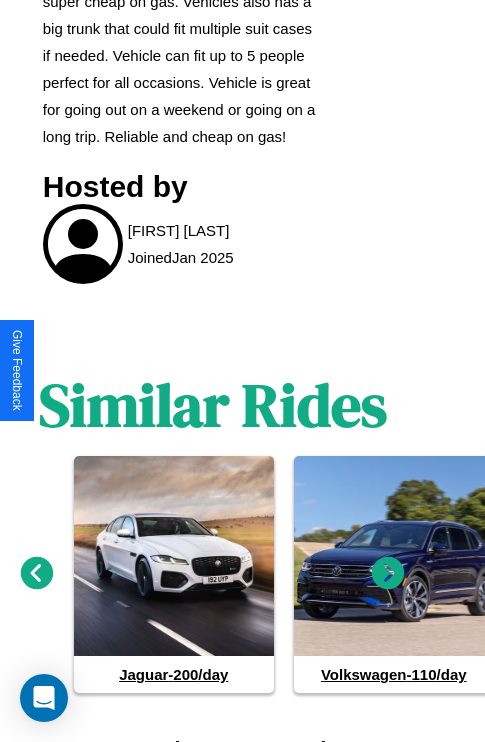 click 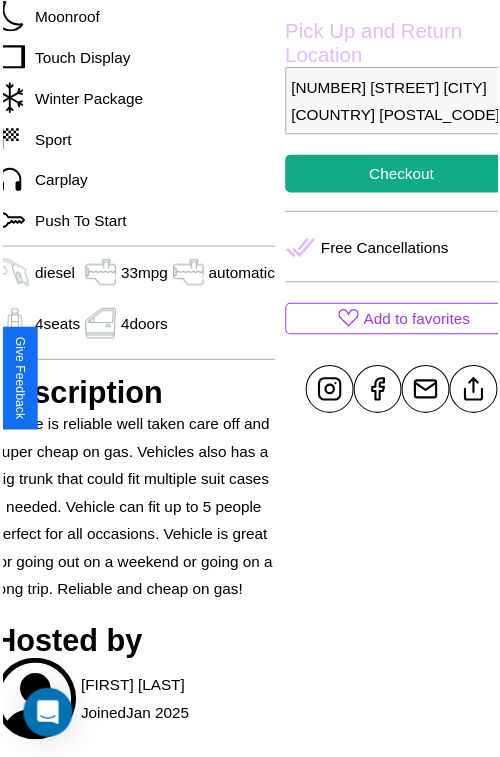 scroll, scrollTop: 520, scrollLeft: 88, axis: both 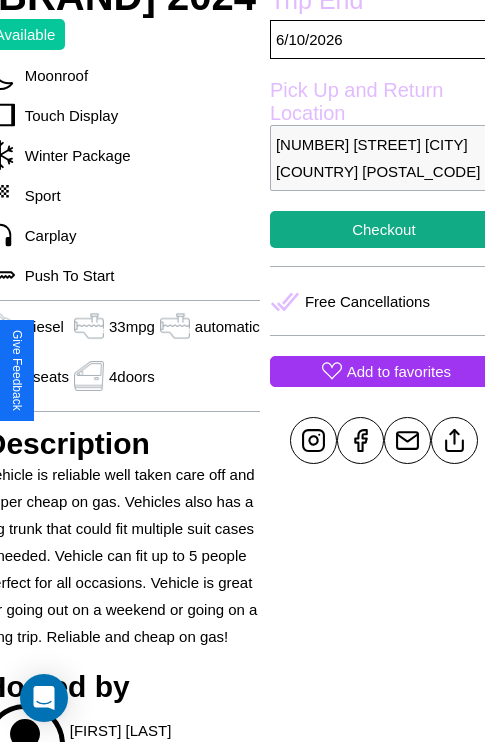 click on "Add to favorites" at bounding box center (399, 371) 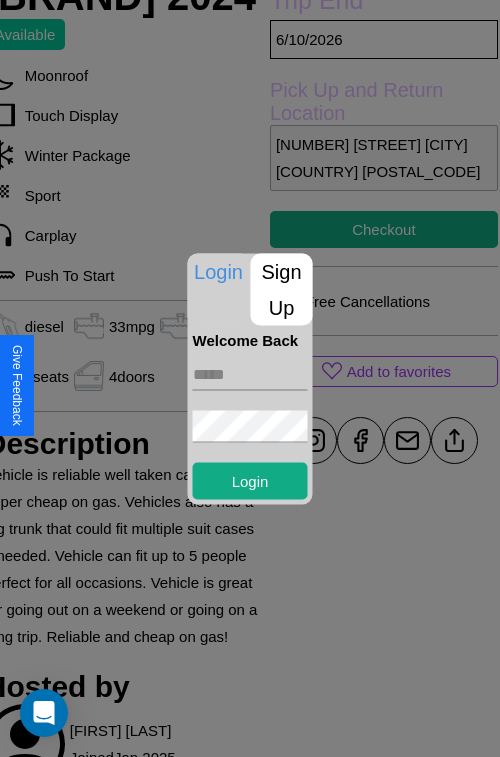 click on "Sign Up" at bounding box center (282, 289) 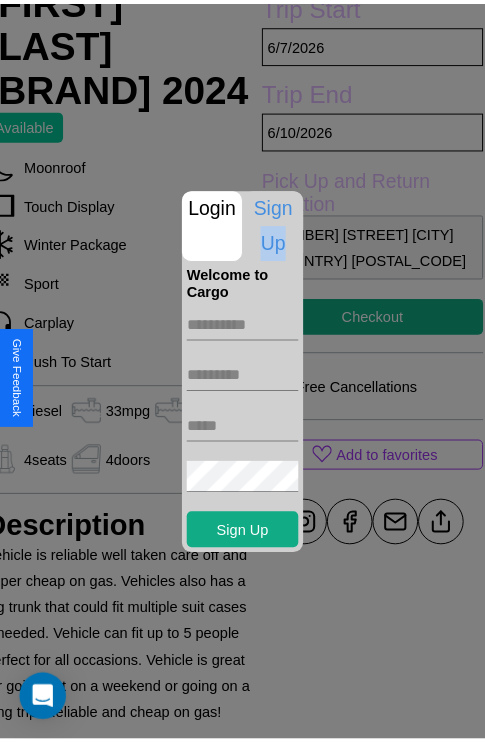 scroll, scrollTop: 371, scrollLeft: 88, axis: both 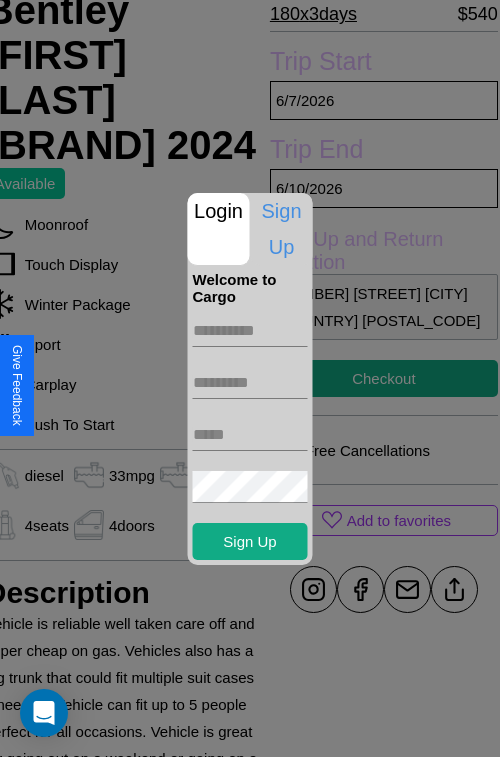 click at bounding box center [250, 378] 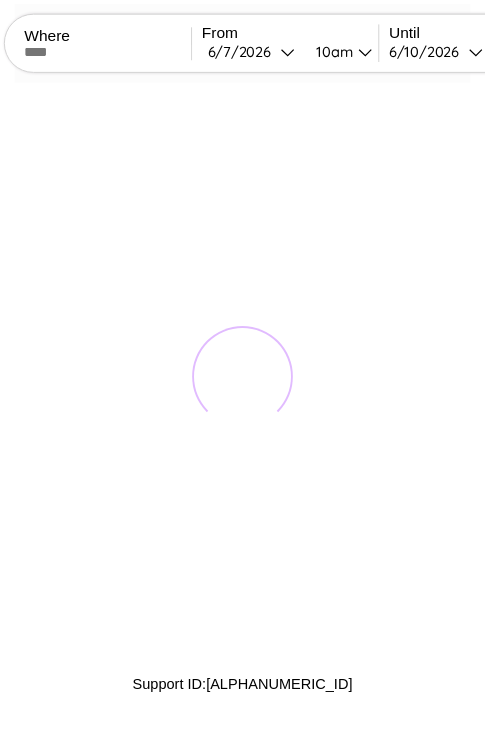 scroll, scrollTop: 0, scrollLeft: 0, axis: both 